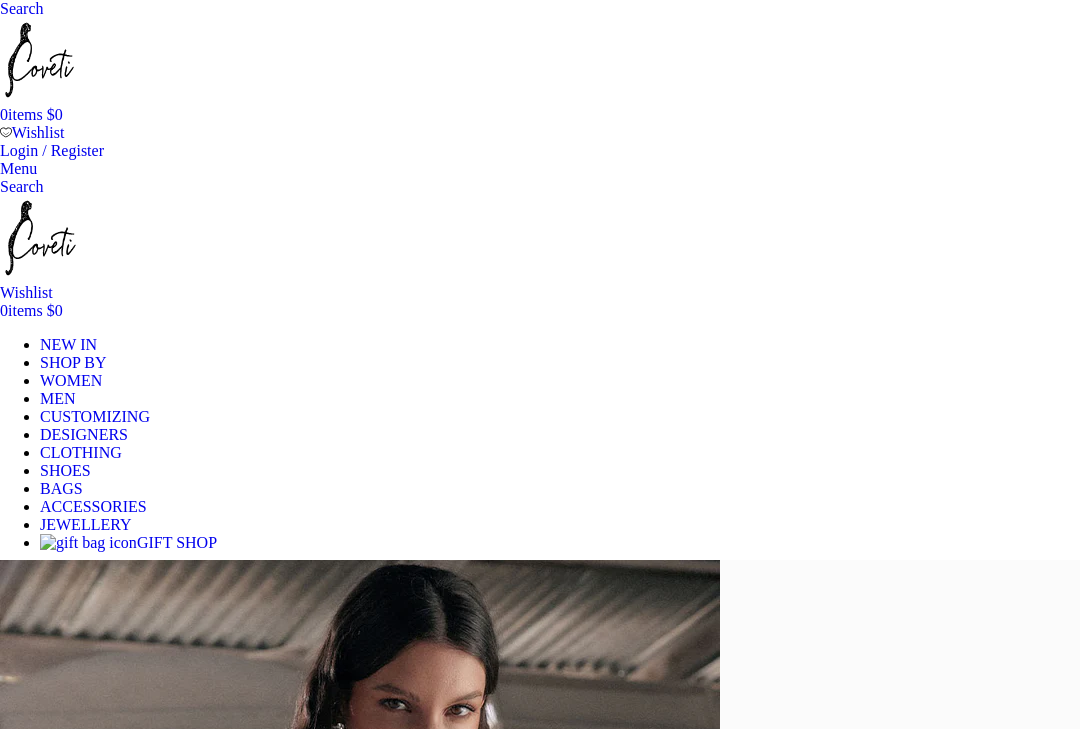 scroll, scrollTop: 0, scrollLeft: 0, axis: both 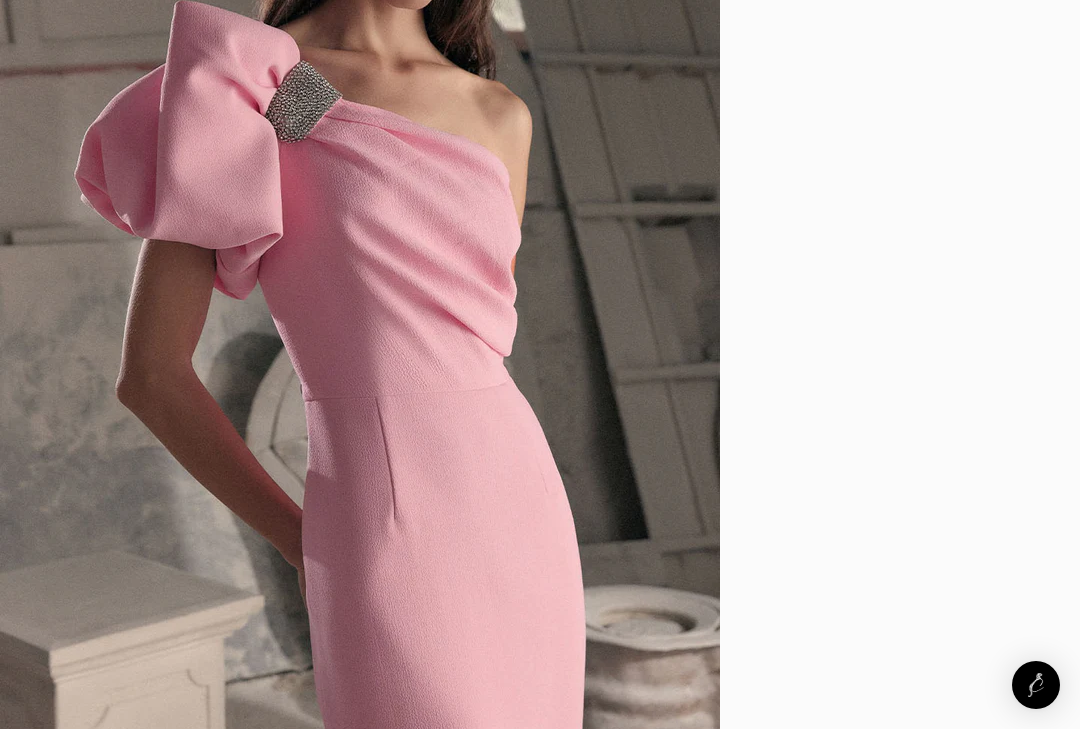 click on "Borgo de Nor" at bounding box center [390, 2659] 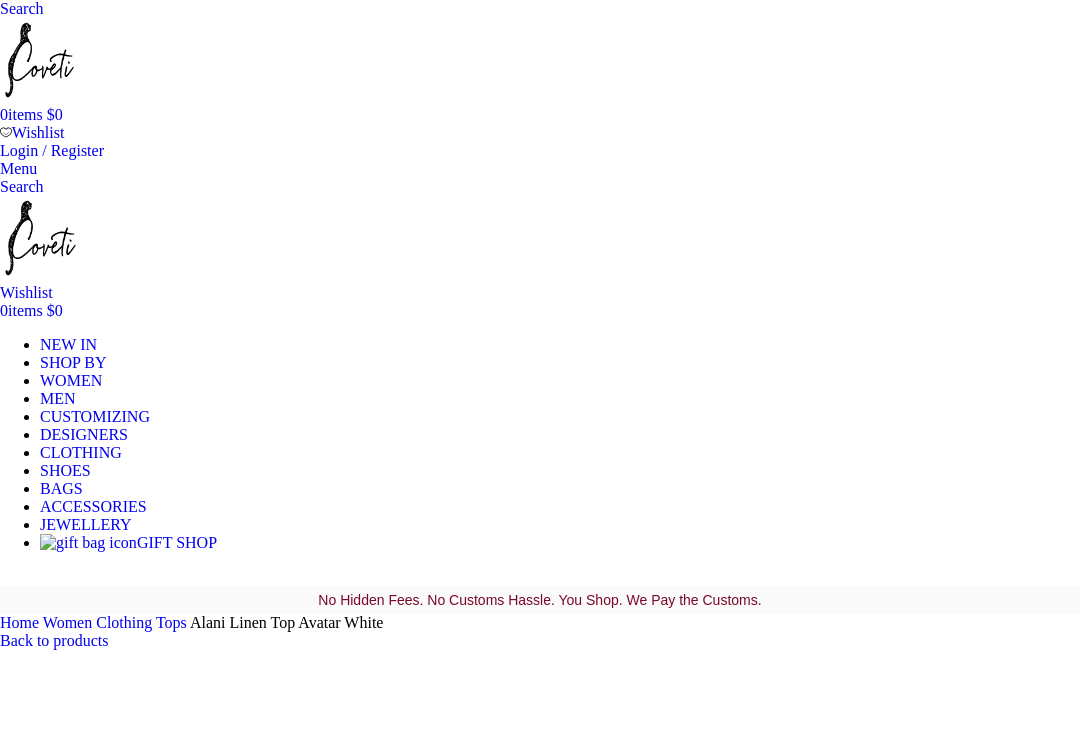 scroll, scrollTop: 190, scrollLeft: 0, axis: vertical 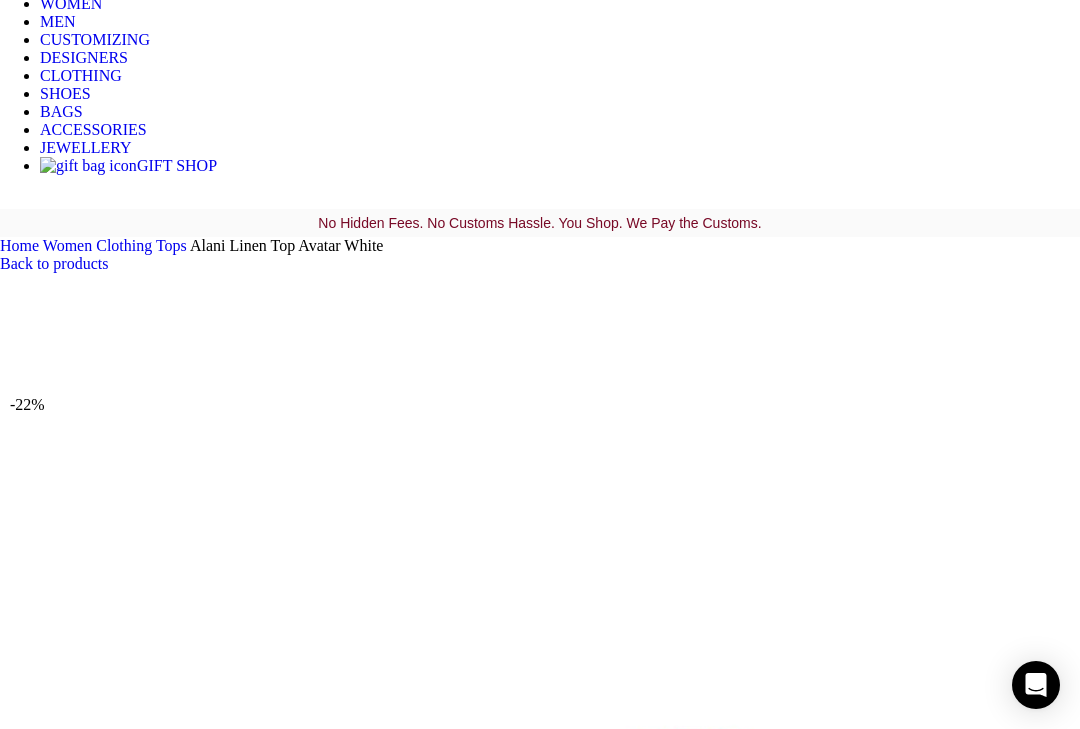 click at bounding box center [310, 1295] 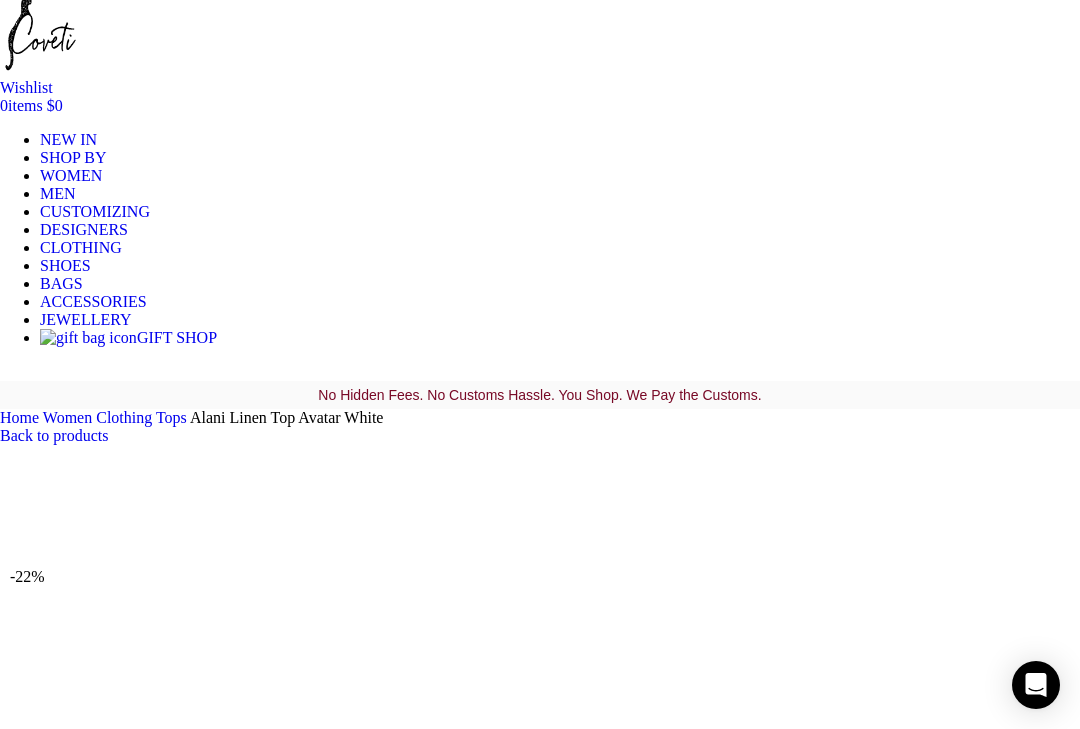 scroll, scrollTop: 204, scrollLeft: 0, axis: vertical 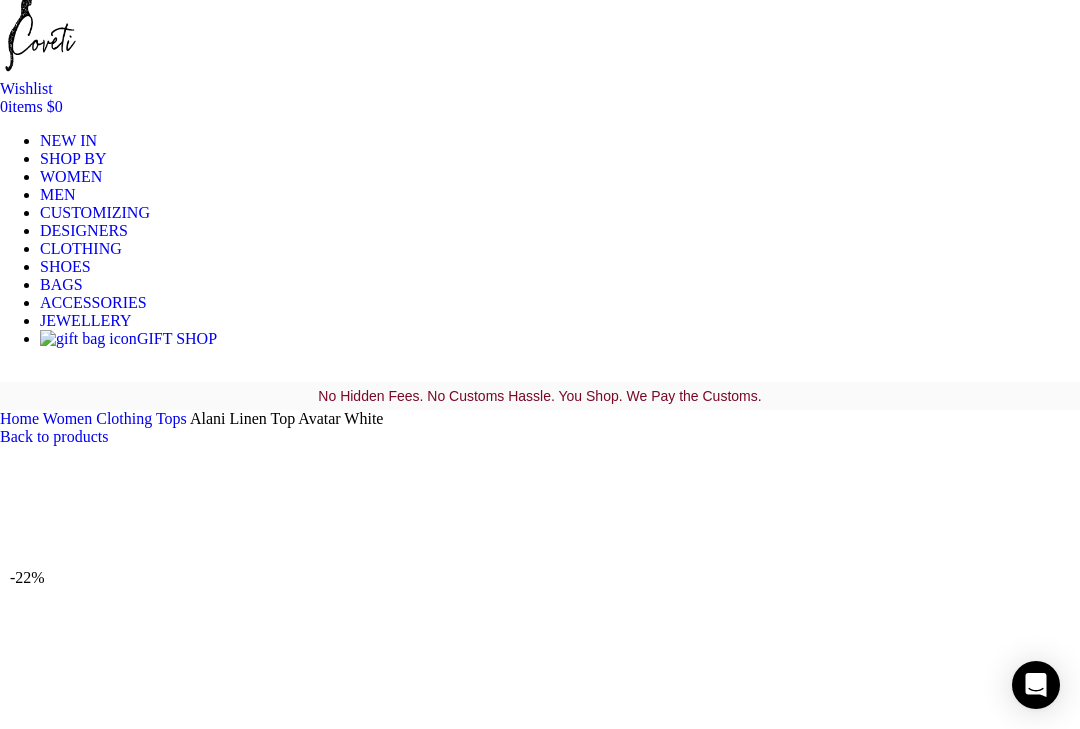click at bounding box center [45, 1473] 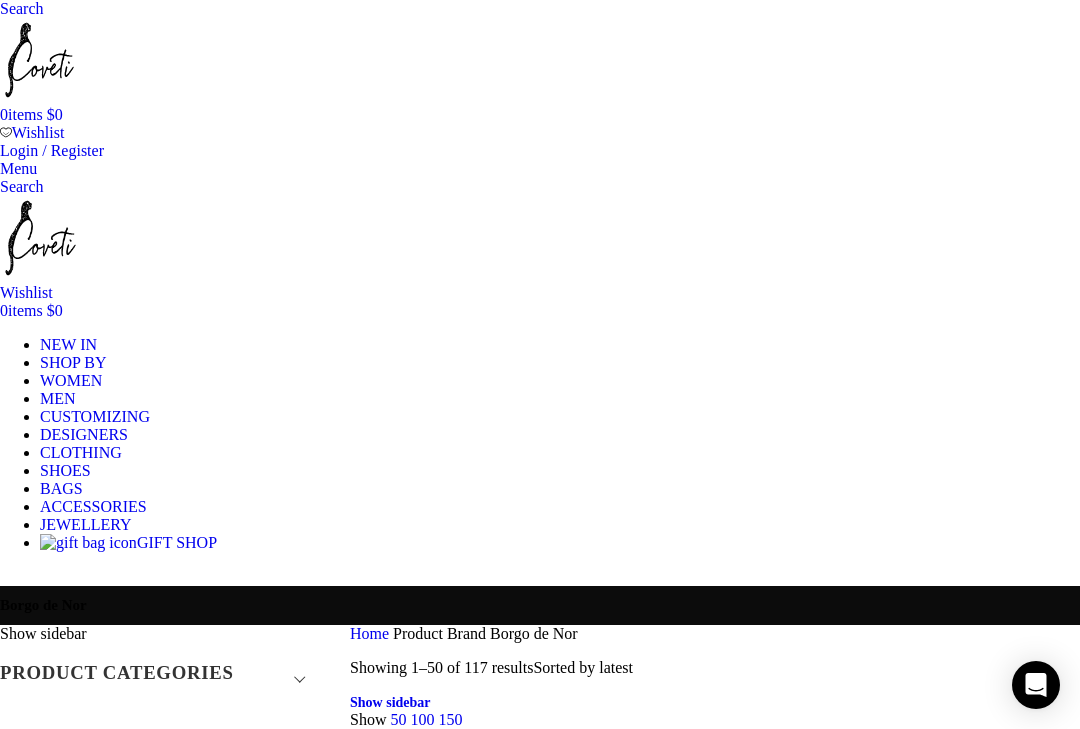 scroll, scrollTop: 0, scrollLeft: 0, axis: both 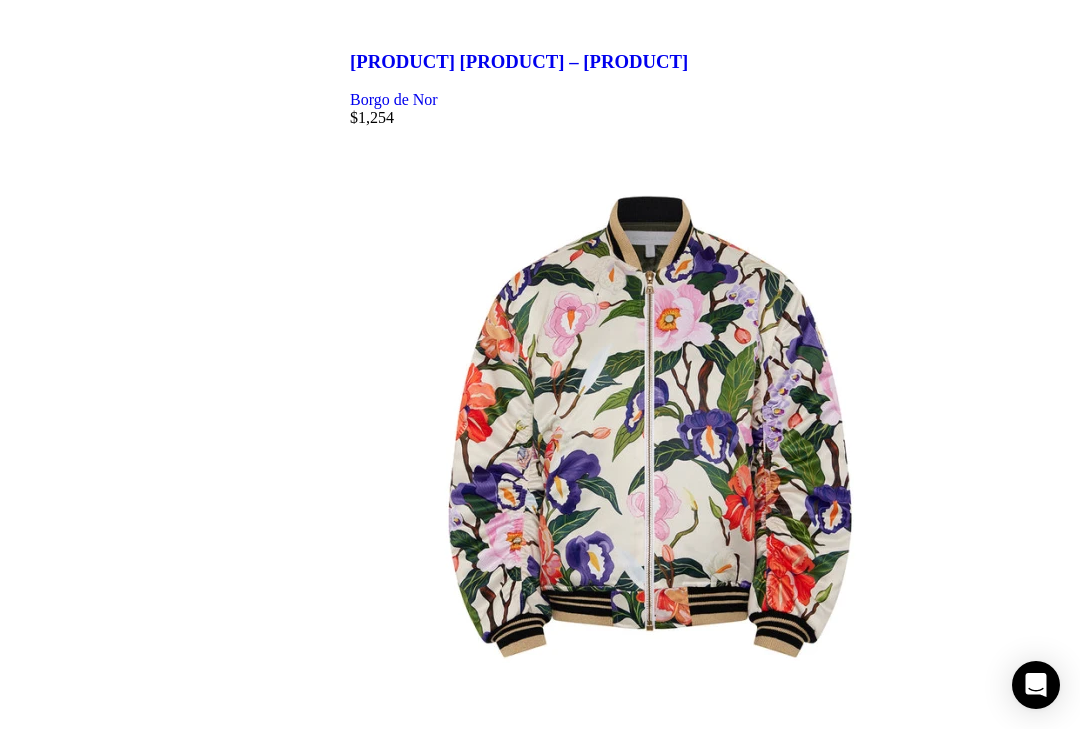 click on "[BRAND] Pique Trousers  [PATTERN] [COLOR]" at bounding box center [512, 15844] 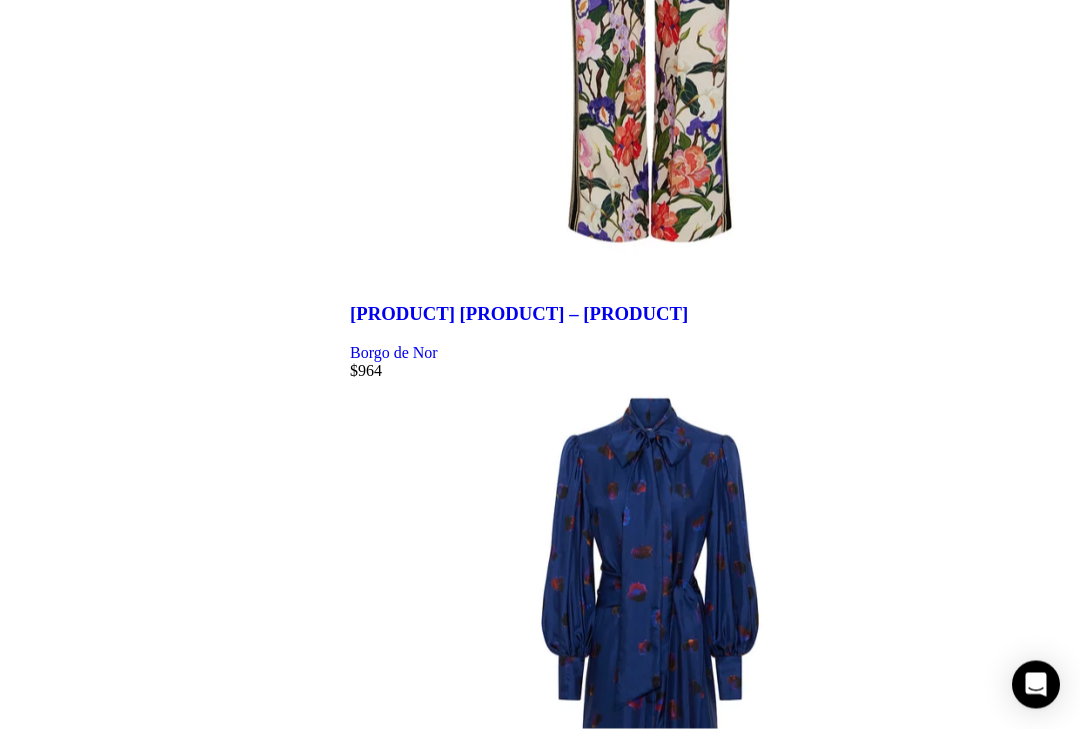 scroll, scrollTop: 5392, scrollLeft: 0, axis: vertical 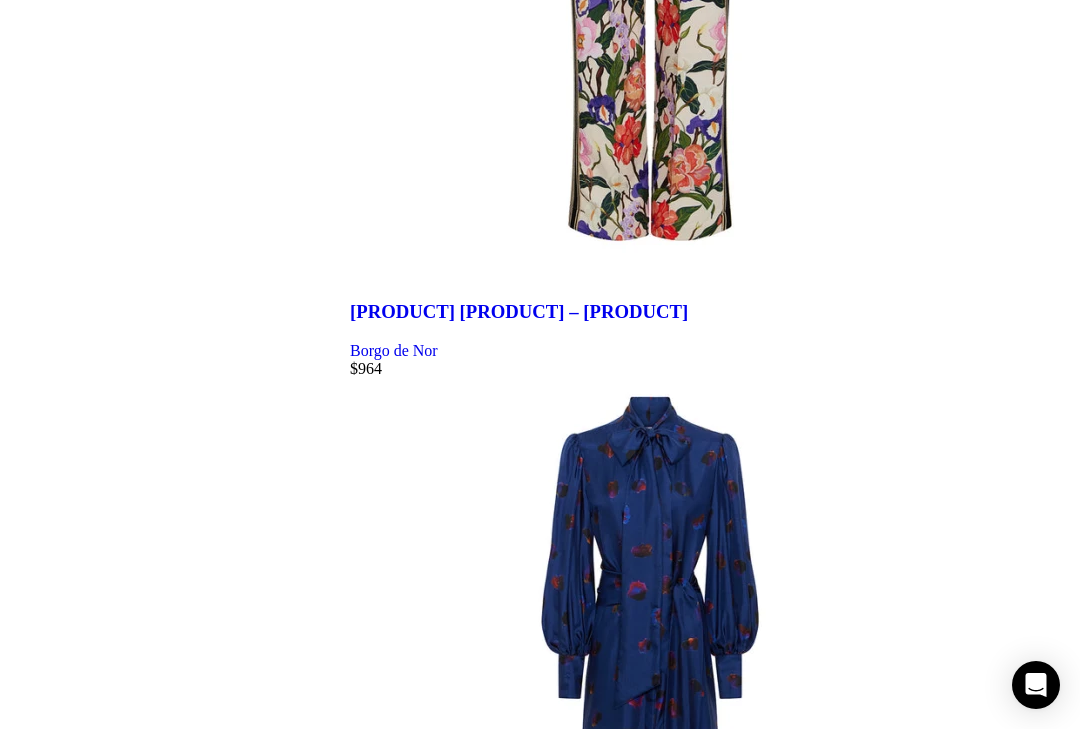 click on "→" at bounding box center (398, 31306) 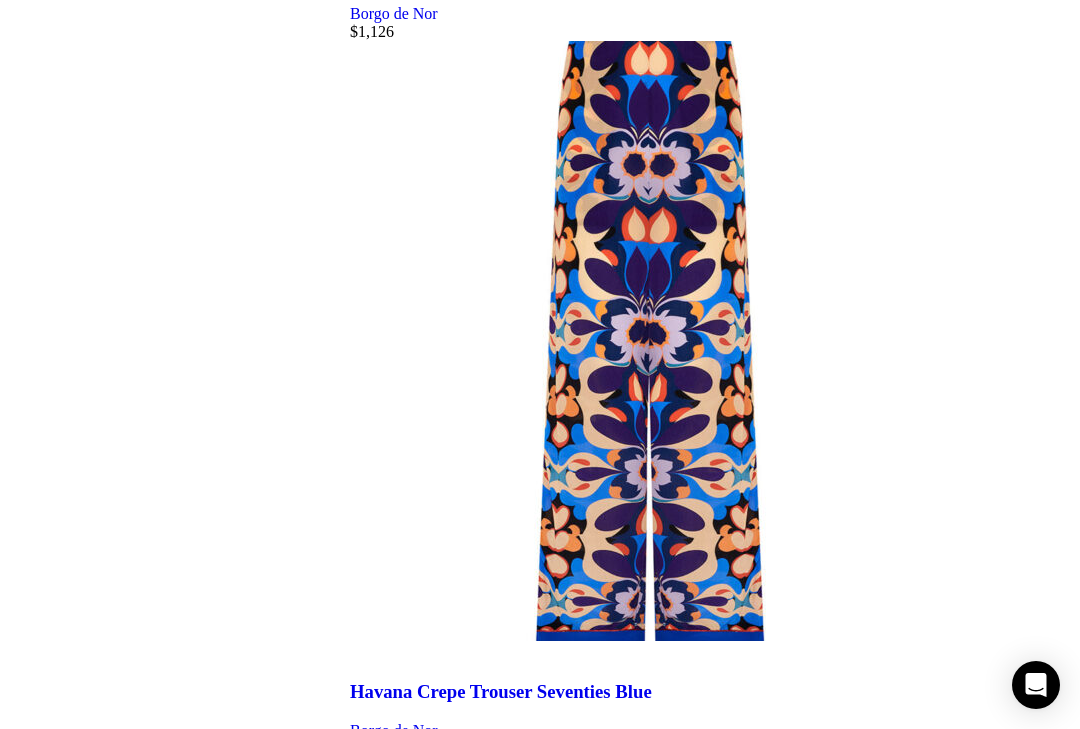 scroll, scrollTop: 5011, scrollLeft: 0, axis: vertical 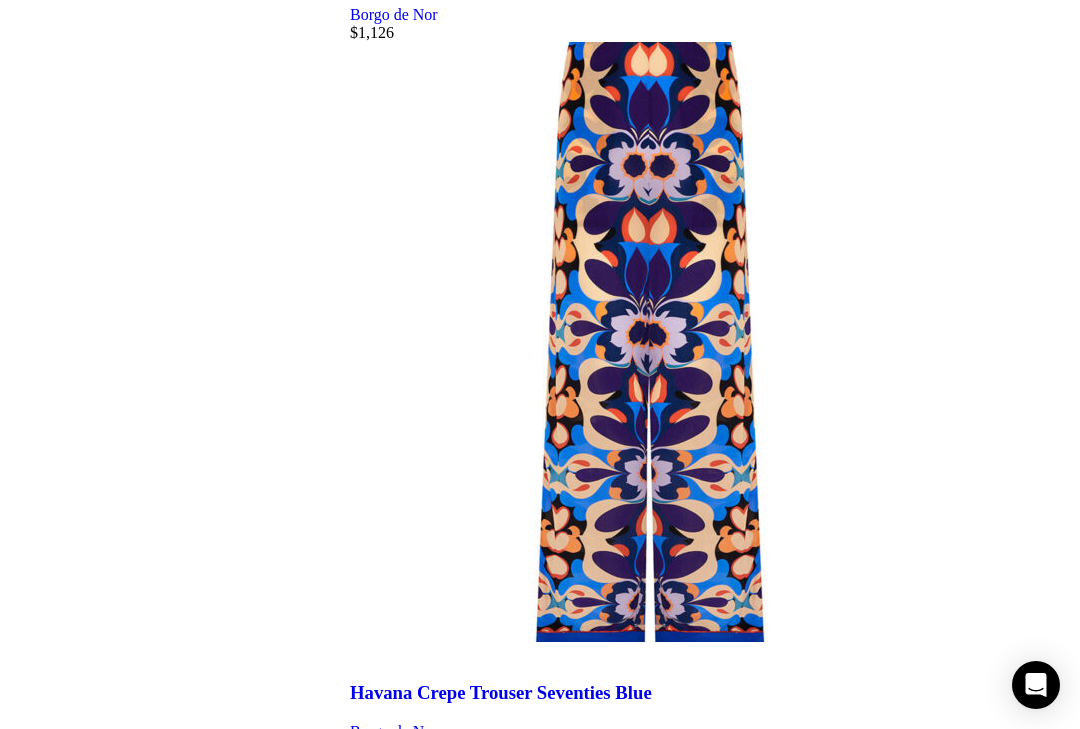 click at bounding box center [715, 27340] 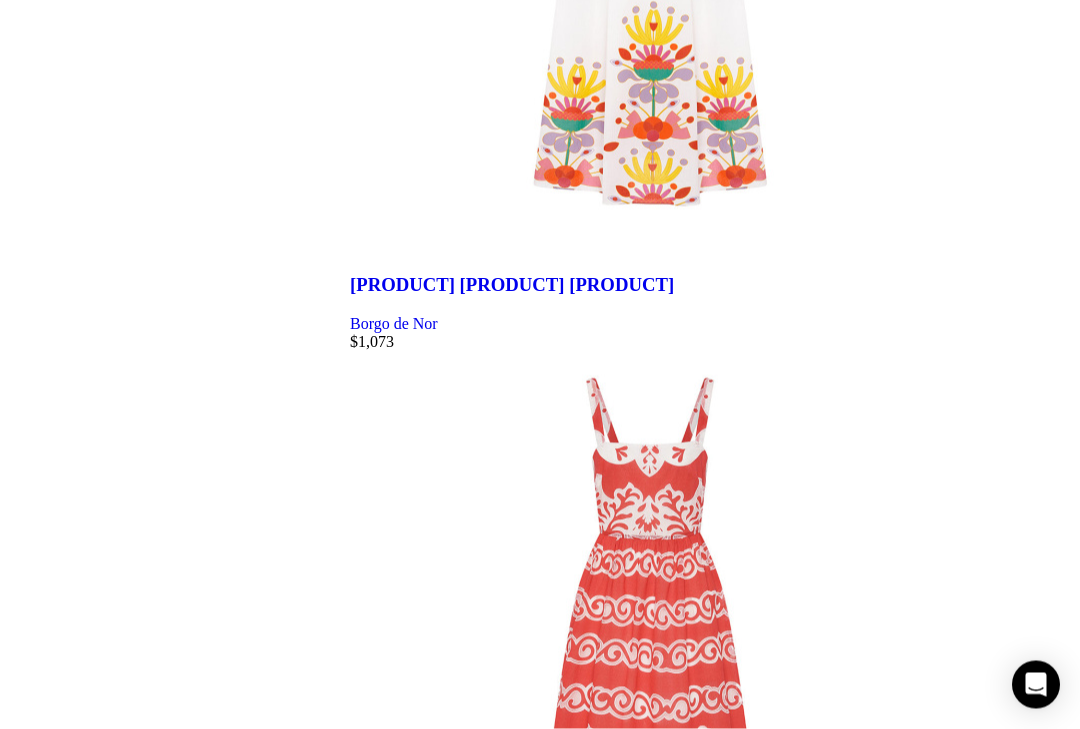 scroll, scrollTop: 1833, scrollLeft: 0, axis: vertical 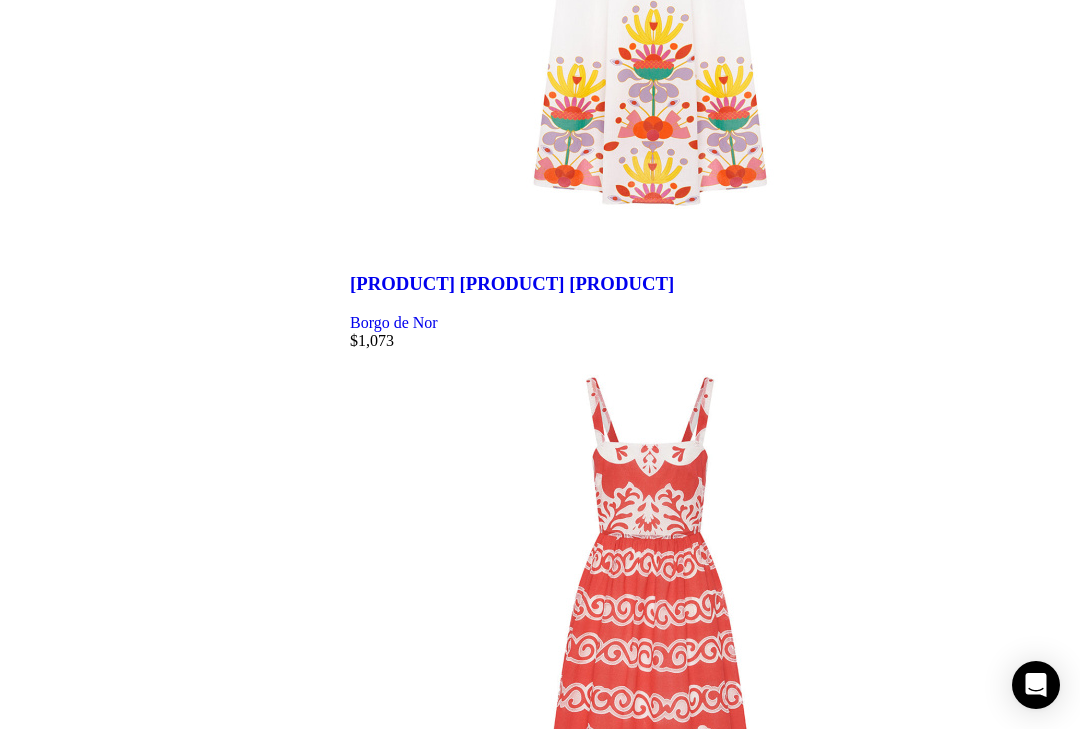 click at bounding box center (715, 11112) 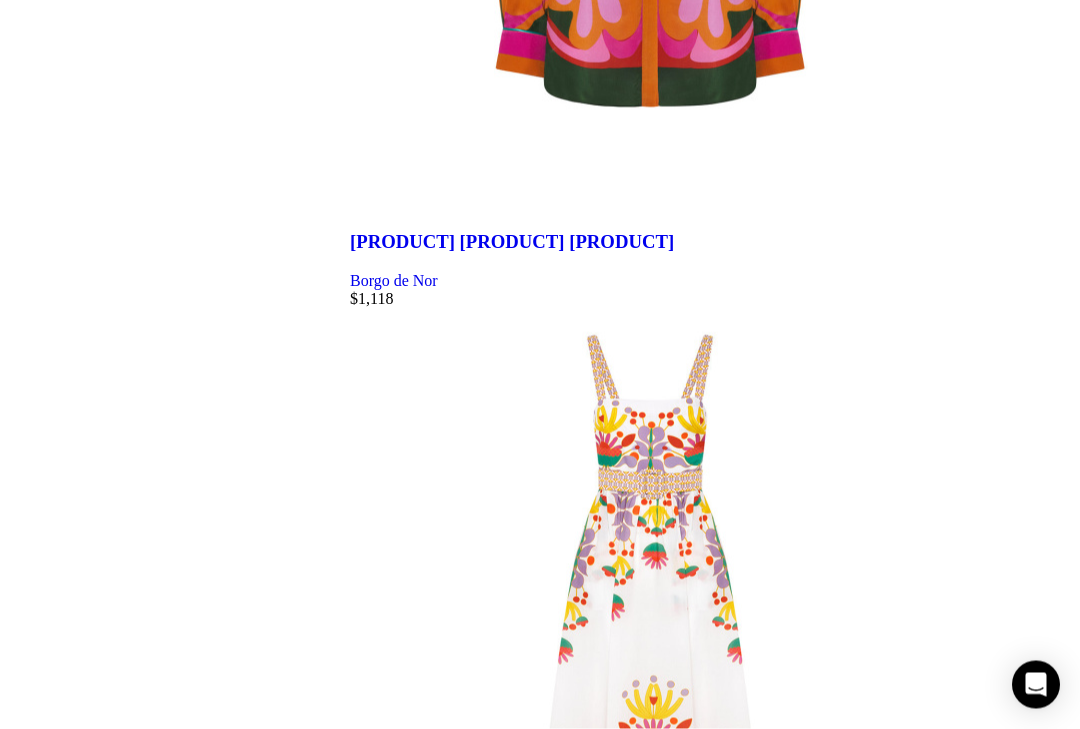 scroll, scrollTop: 1159, scrollLeft: 0, axis: vertical 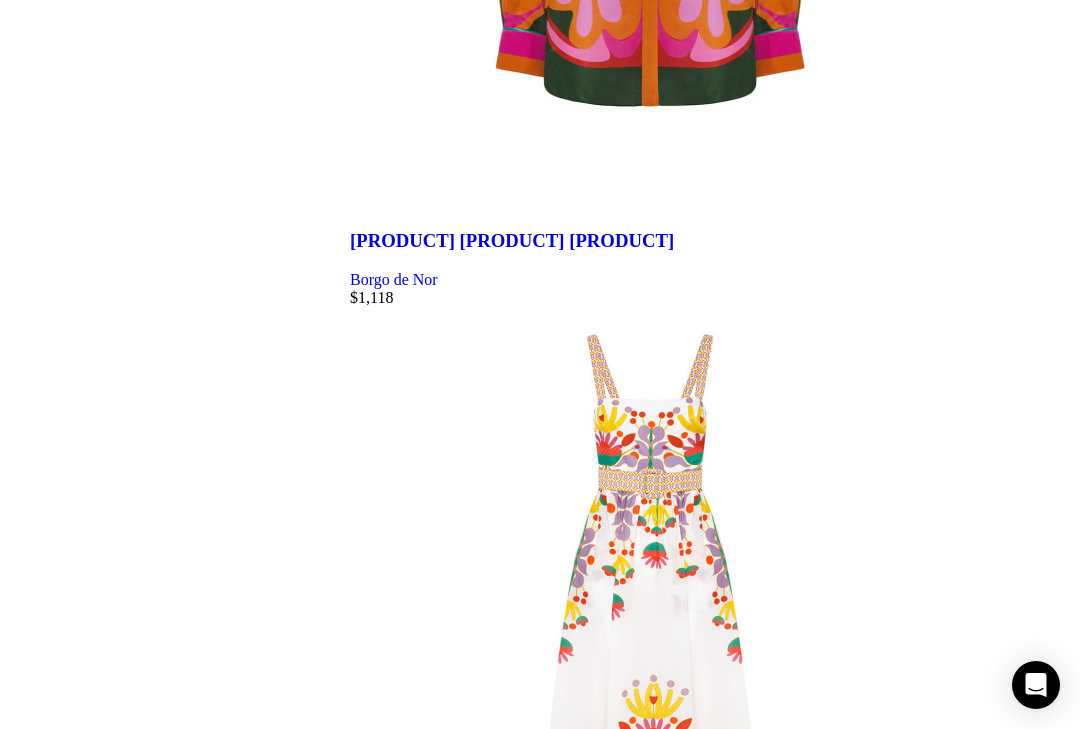 click at bounding box center (715, 8916) 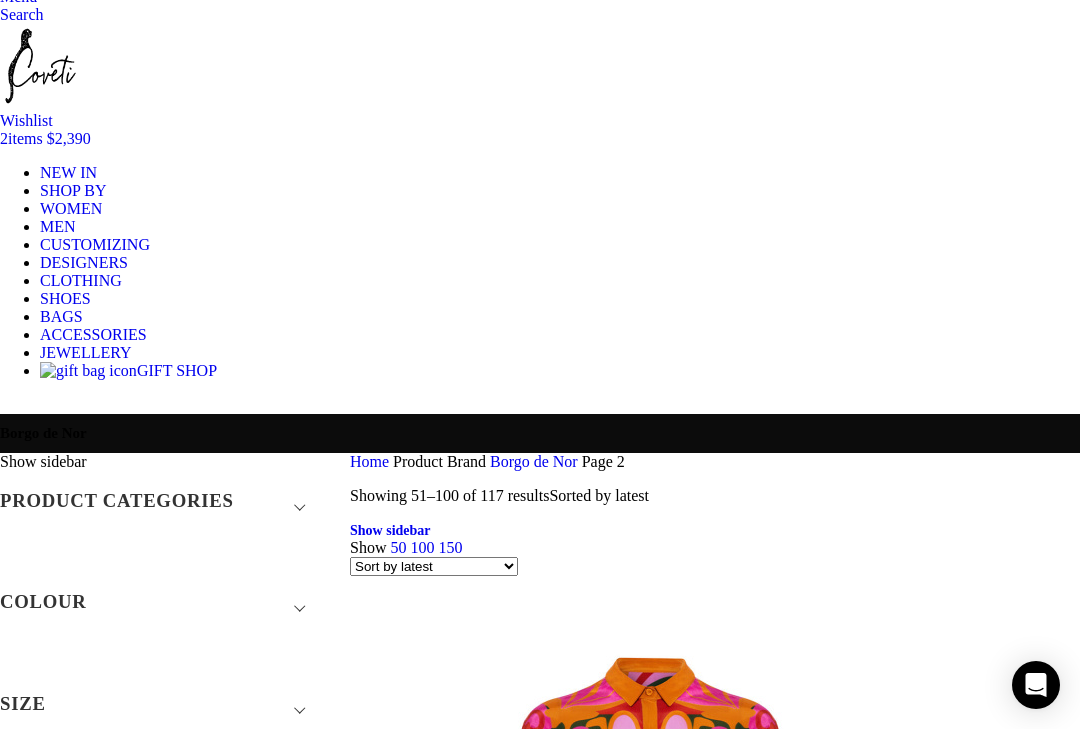 scroll, scrollTop: 150, scrollLeft: 0, axis: vertical 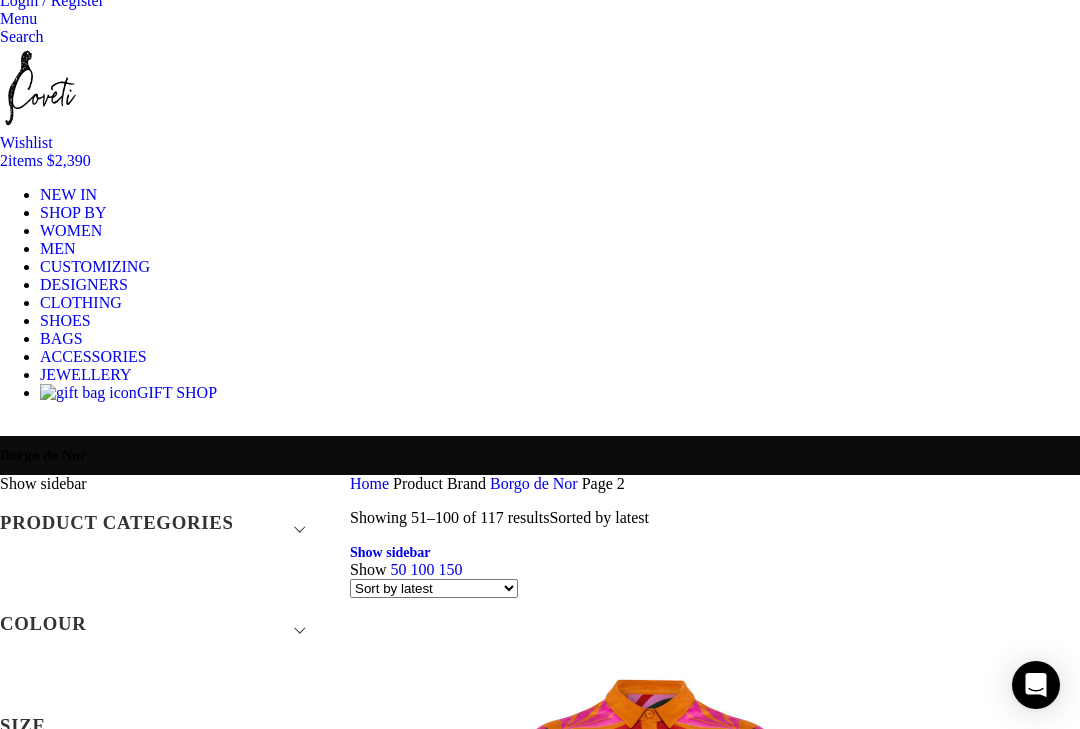click at bounding box center [715, 2033] 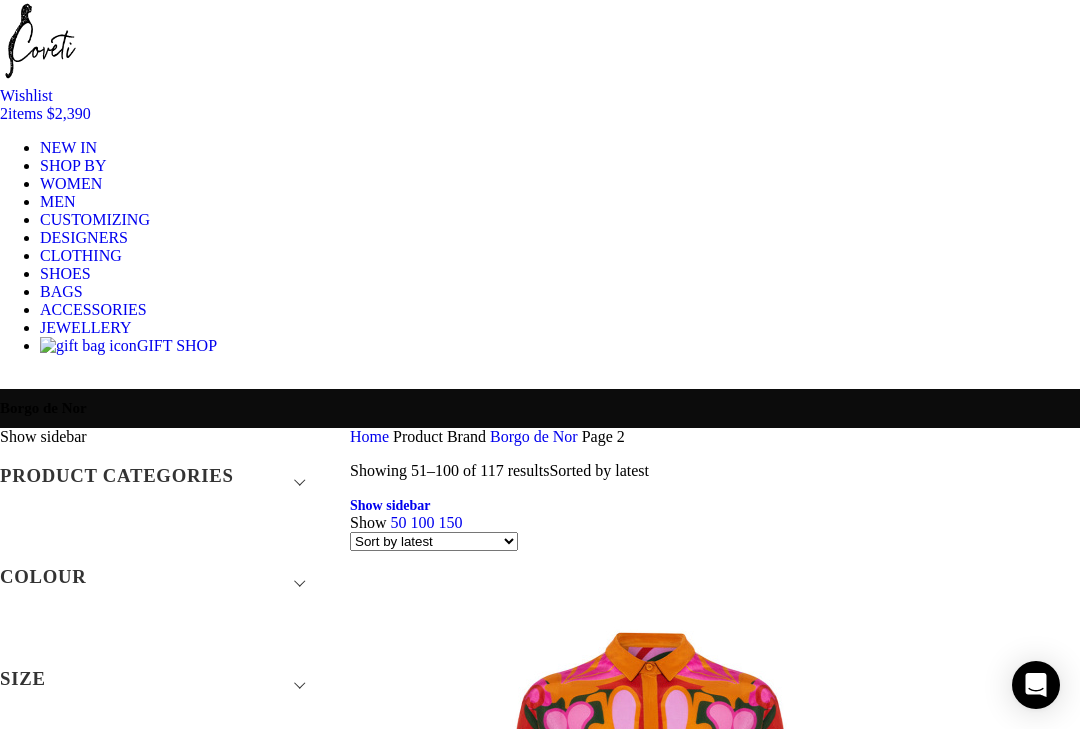 scroll, scrollTop: 196, scrollLeft: 0, axis: vertical 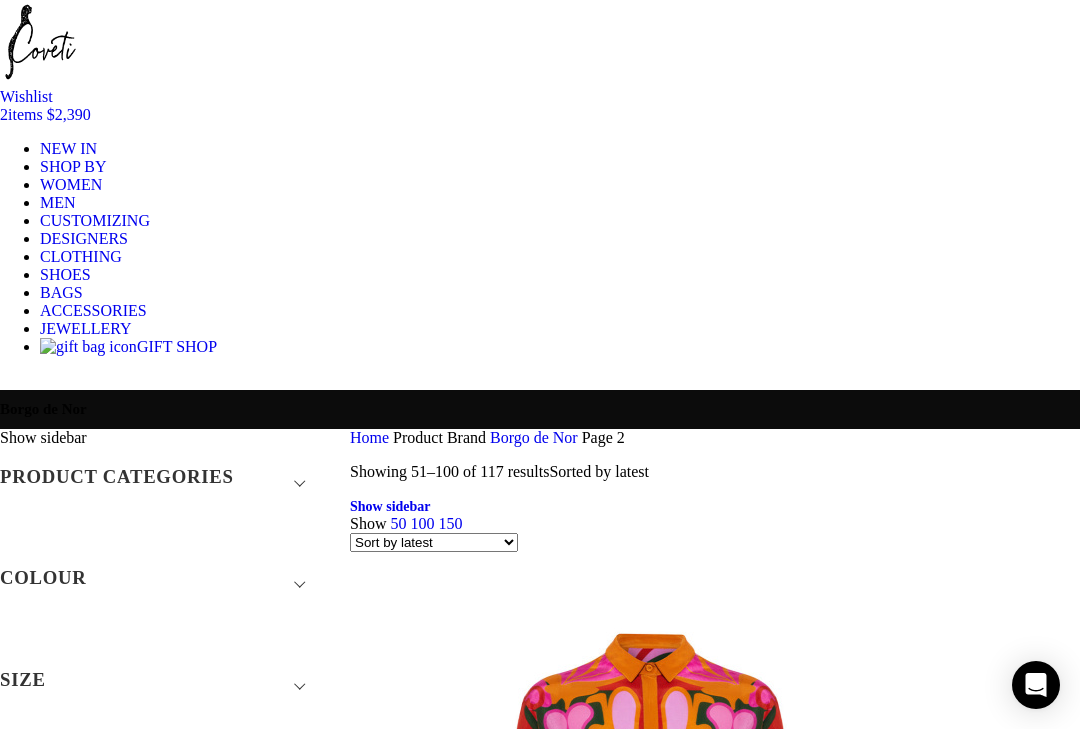 click at bounding box center (715, 1987) 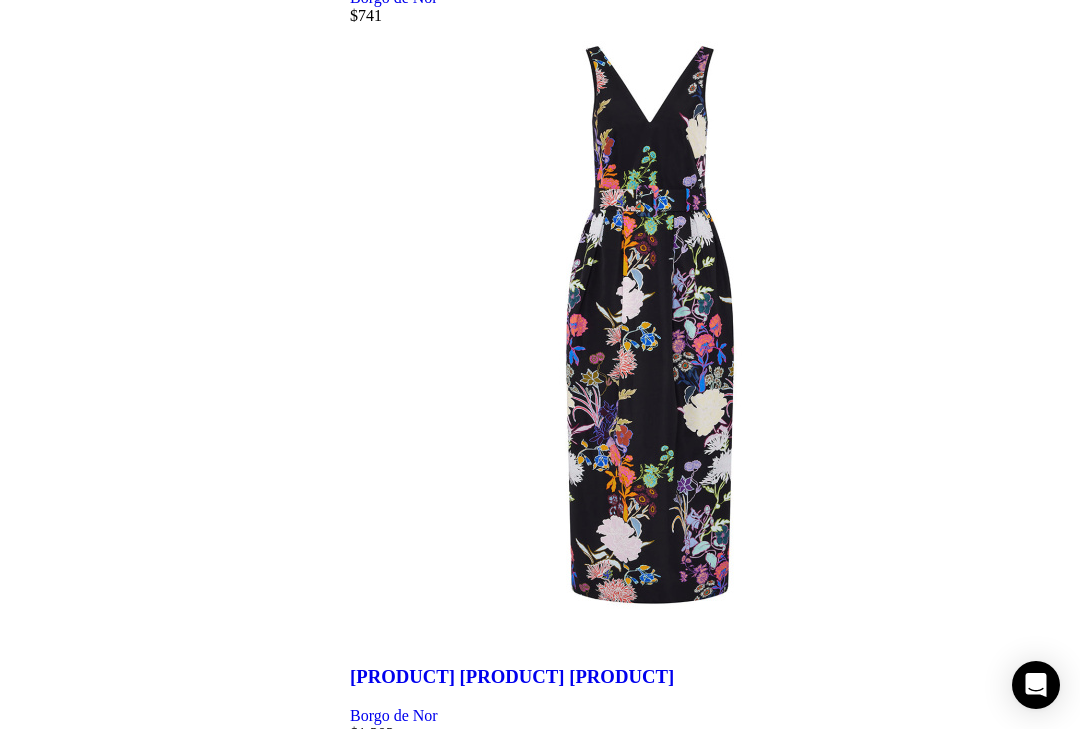 scroll, scrollTop: 5760, scrollLeft: 0, axis: vertical 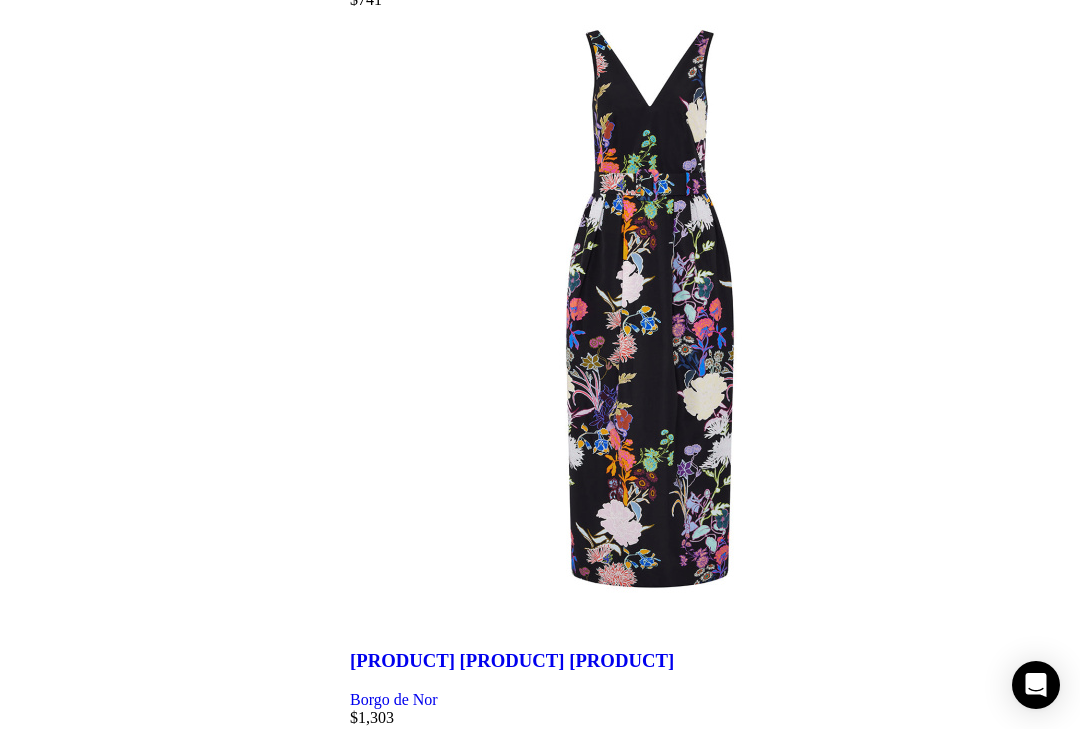 click on "3" at bounding box center [394, 30973] 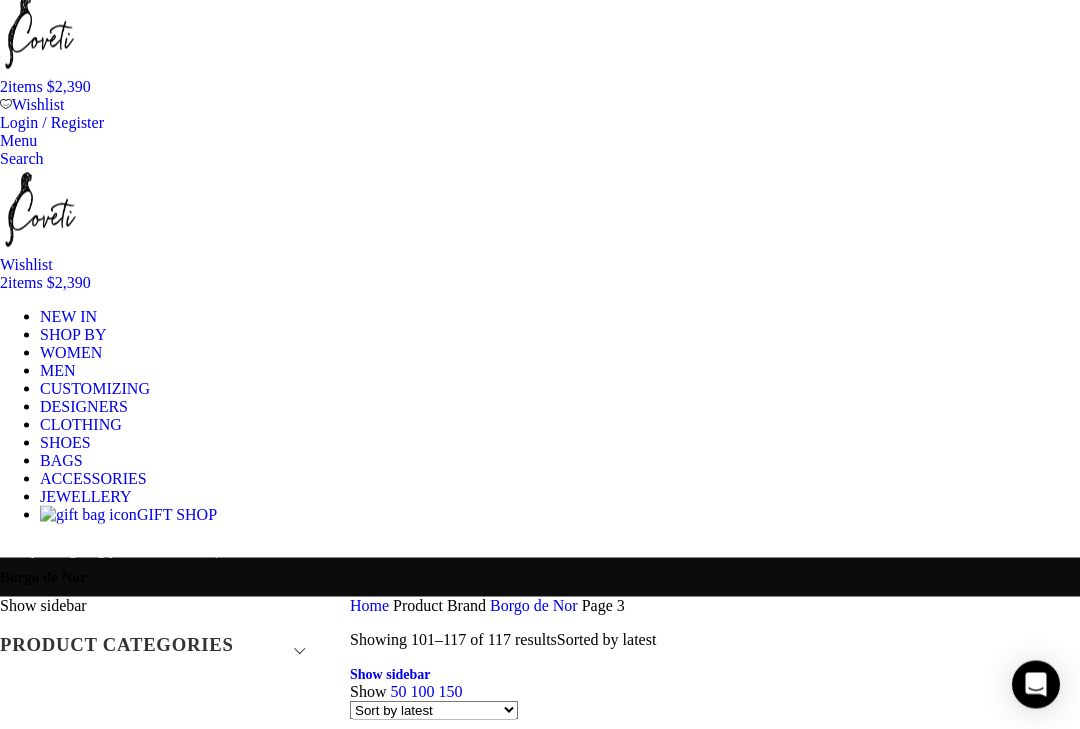 scroll, scrollTop: 0, scrollLeft: 0, axis: both 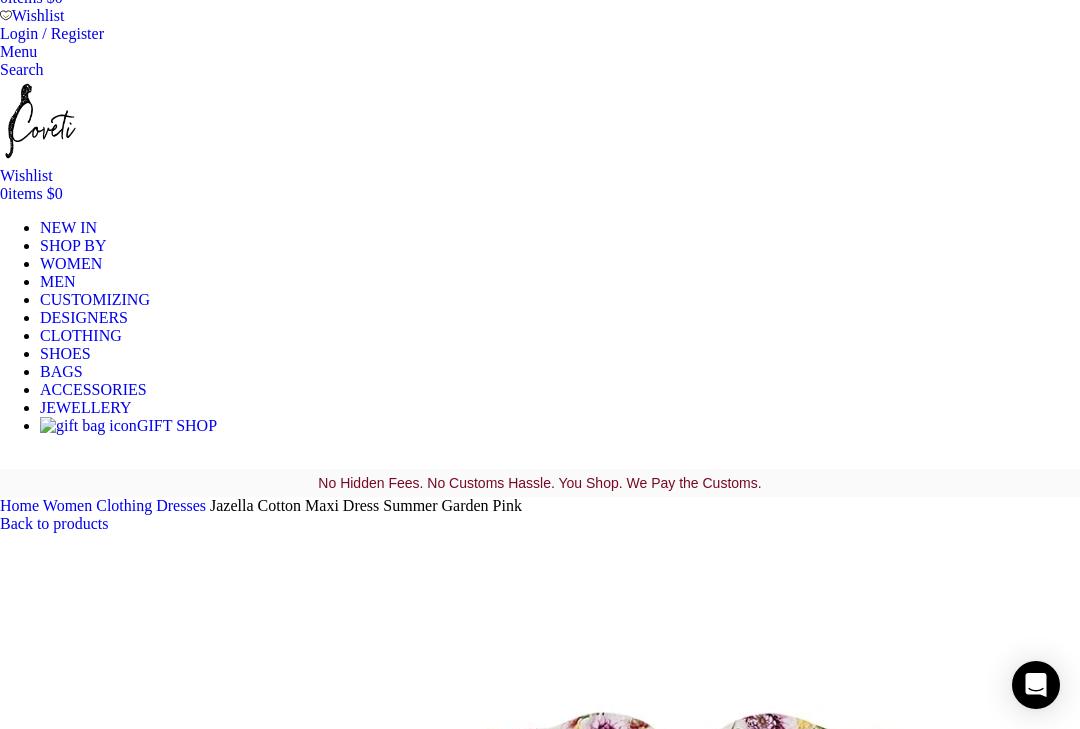 click at bounding box center [310, 1680] 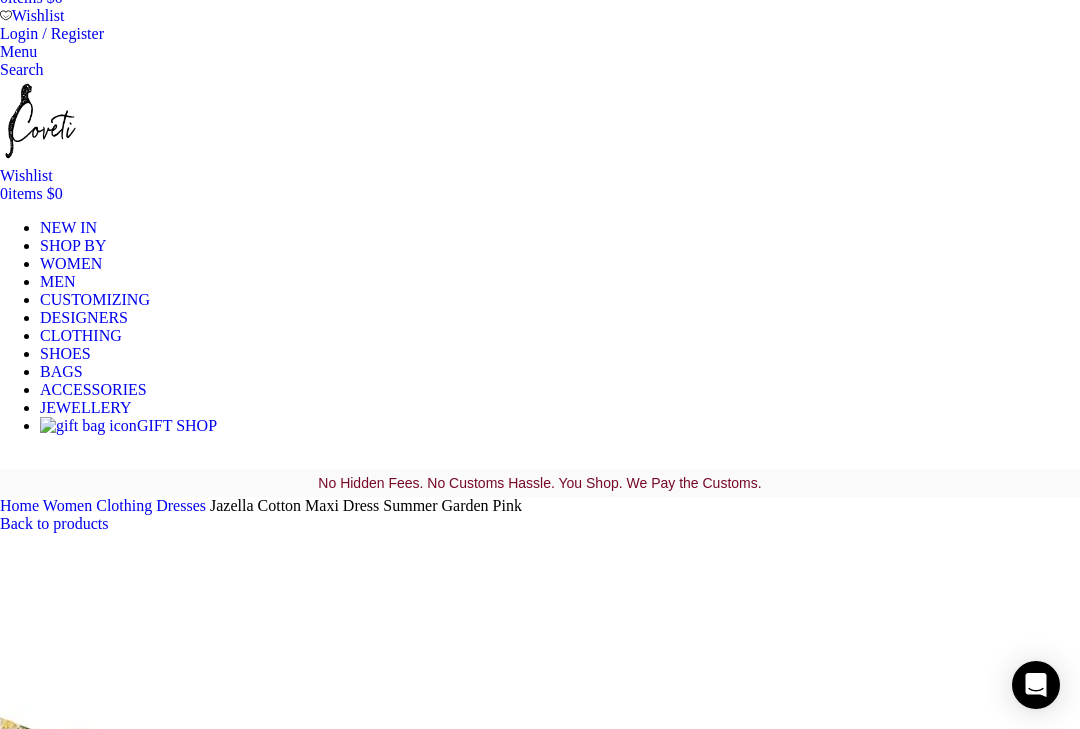 click at bounding box center [310, 1537] 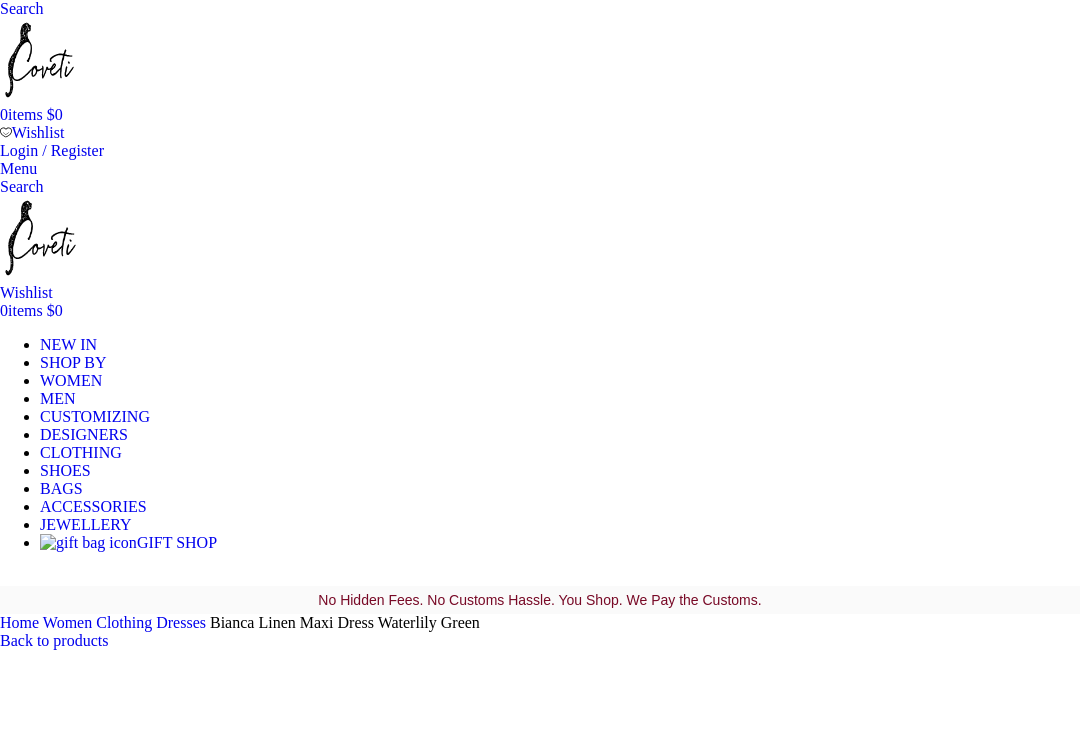 scroll, scrollTop: 223, scrollLeft: 0, axis: vertical 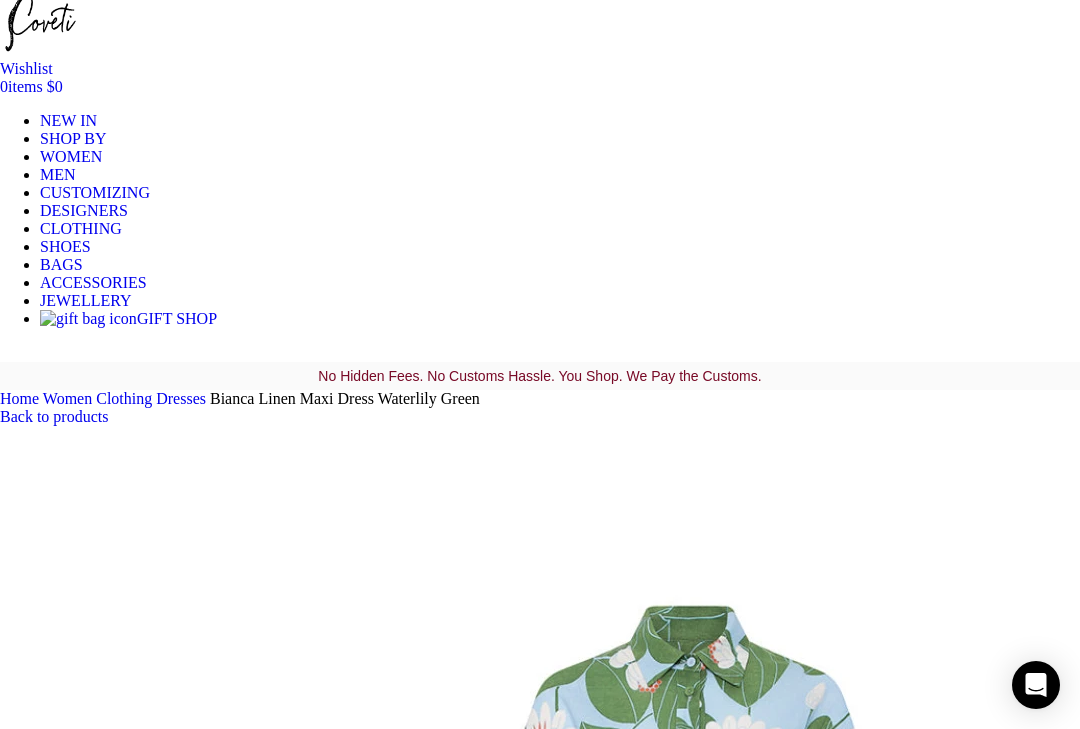 click on "Choose an option 6 UK 10 UK 14 UK" at bounding box center [108, 1994] 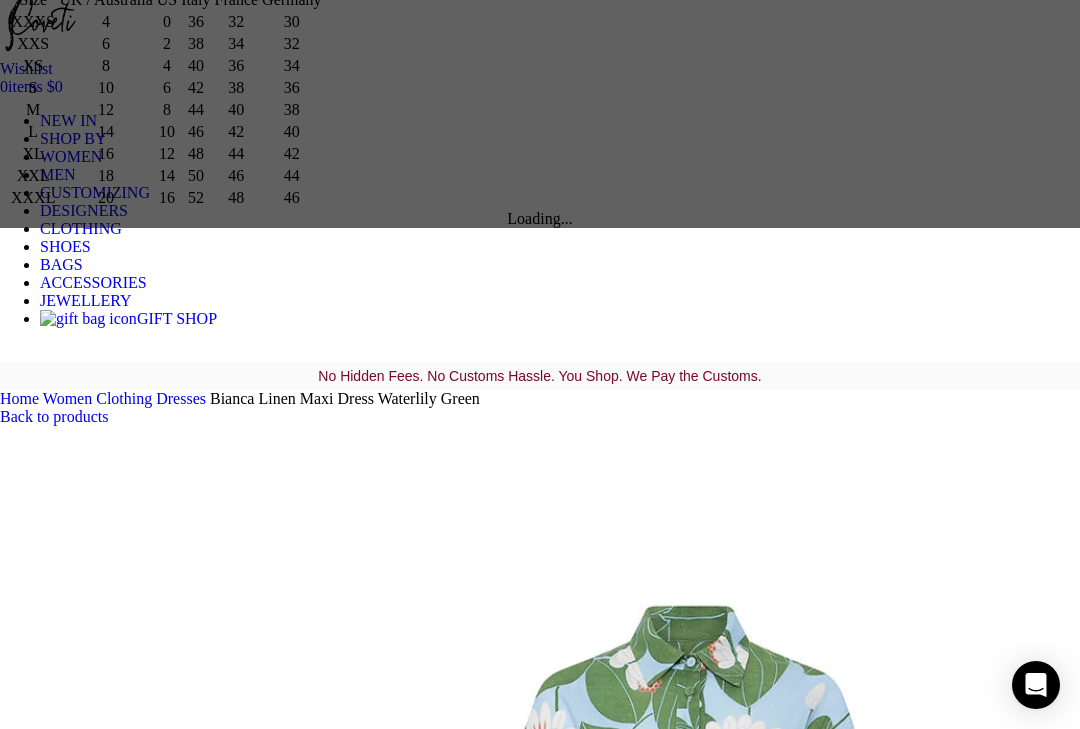 scroll, scrollTop: 0, scrollLeft: 933, axis: horizontal 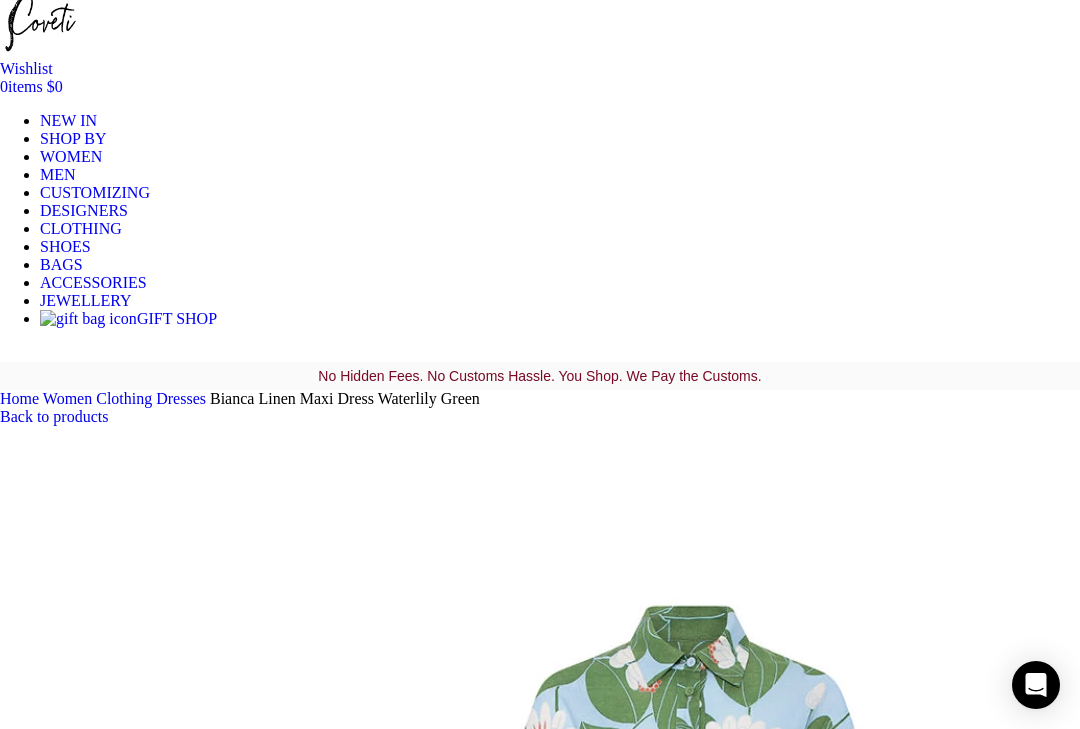 click on "Choose an option 6 UK 10 UK 14 UK" at bounding box center [108, 1994] 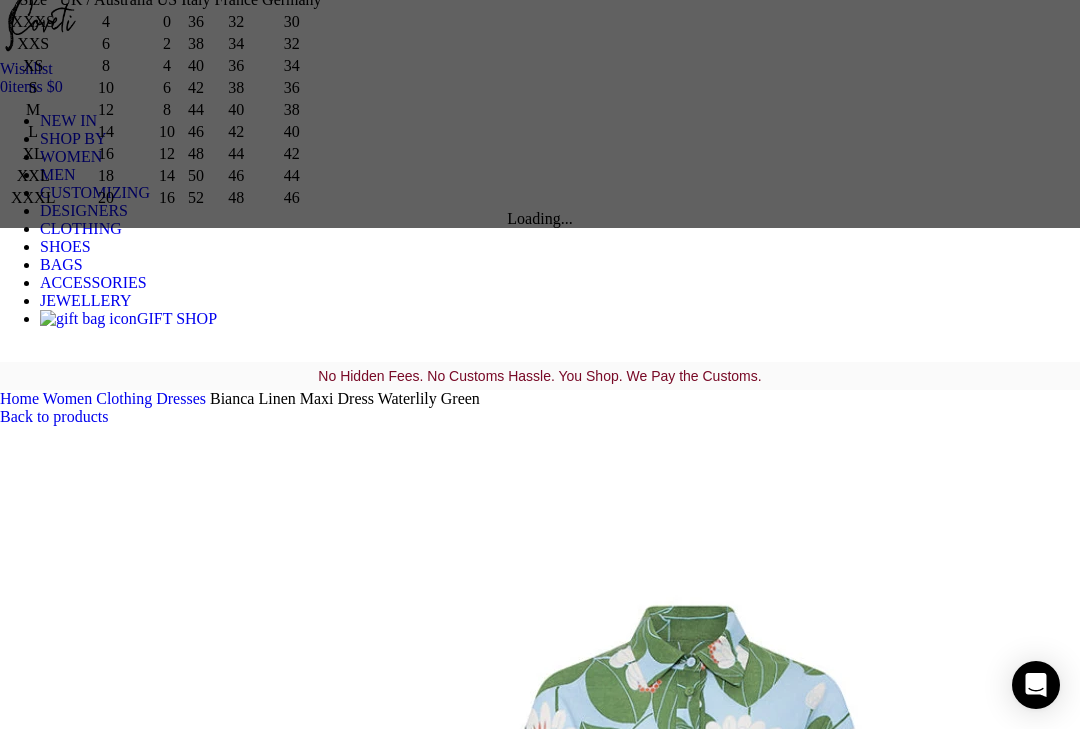 scroll, scrollTop: 0, scrollLeft: 1633, axis: horizontal 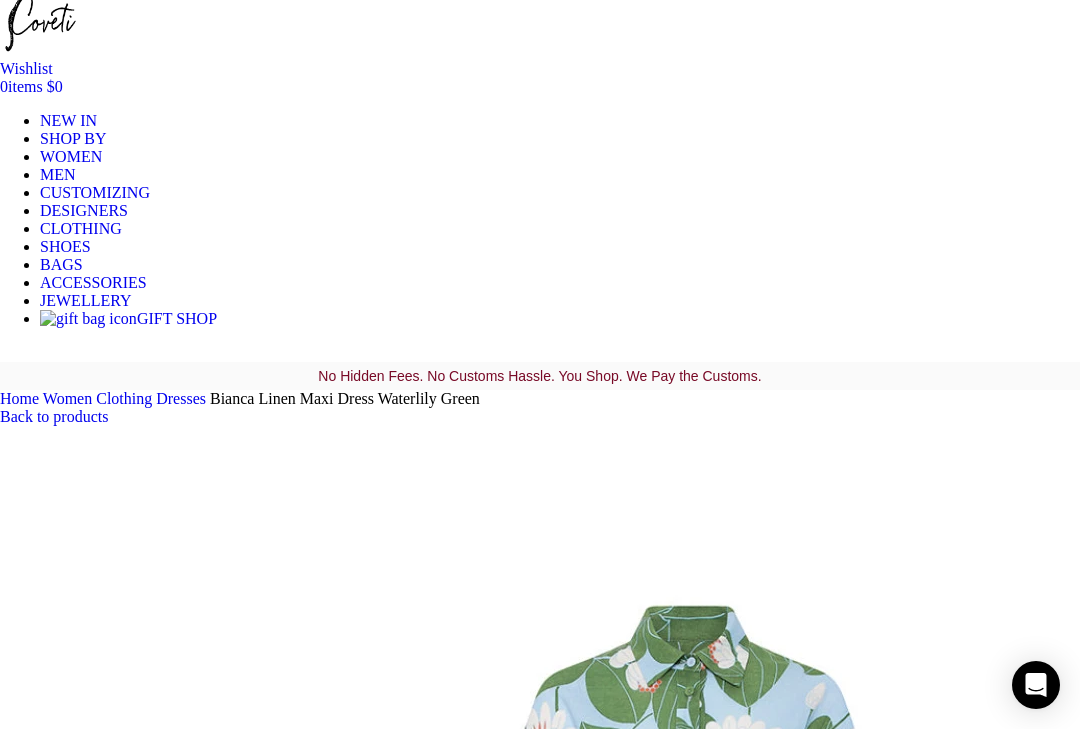 click on "Choose an option 6 UK 10 UK 14 UK" at bounding box center (108, 1994) 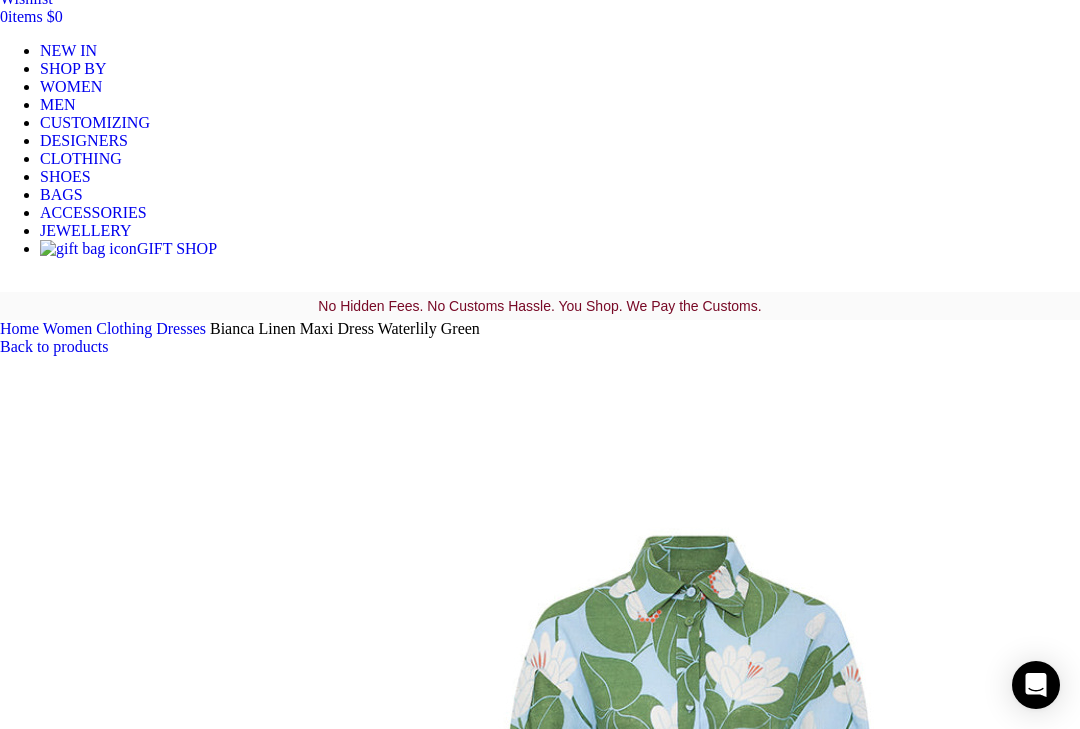 scroll, scrollTop: 307, scrollLeft: 0, axis: vertical 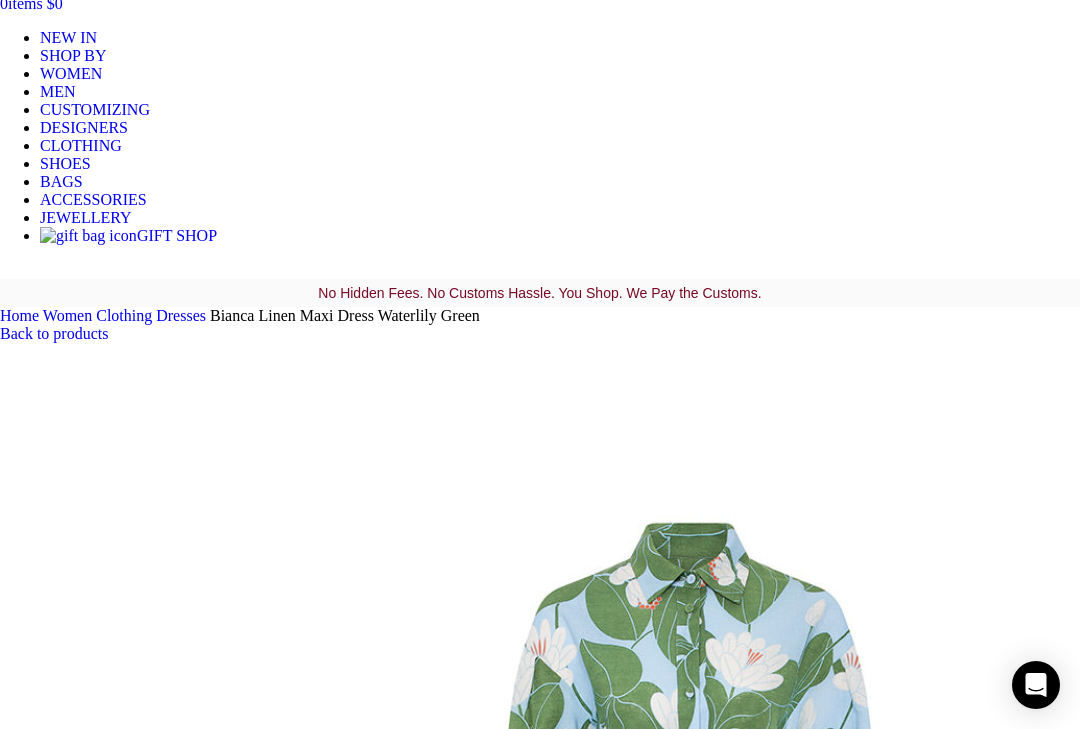 click on "Add to cart" at bounding box center (50, 1952) 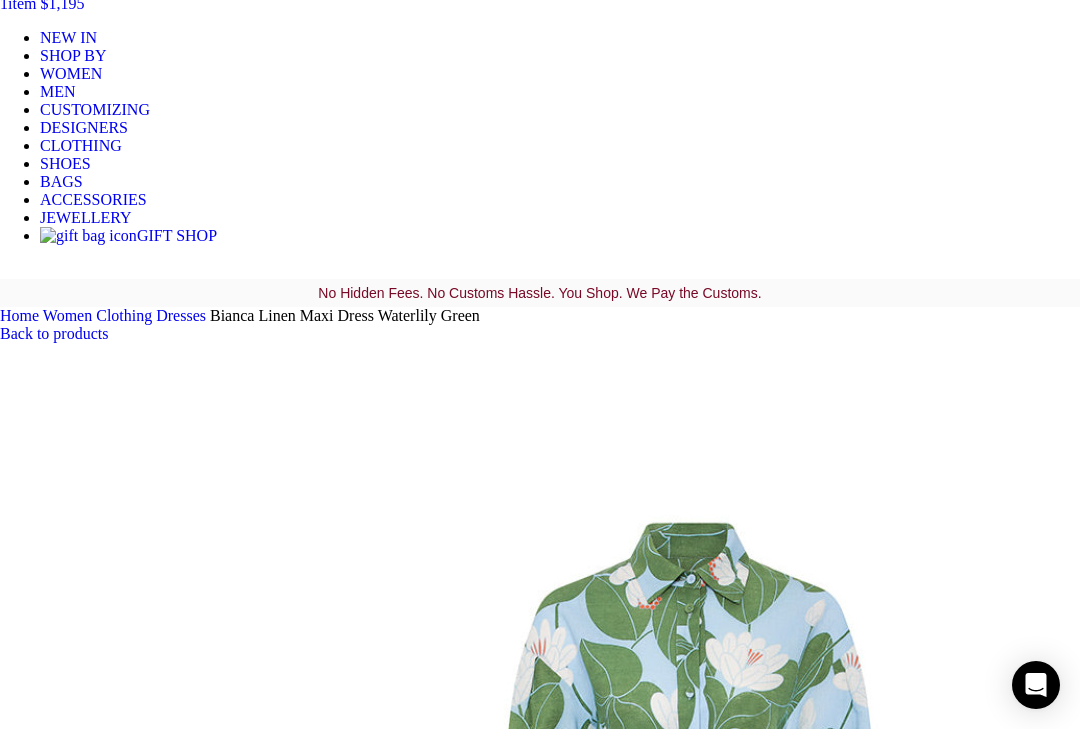 scroll, scrollTop: 0, scrollLeft: 2100, axis: horizontal 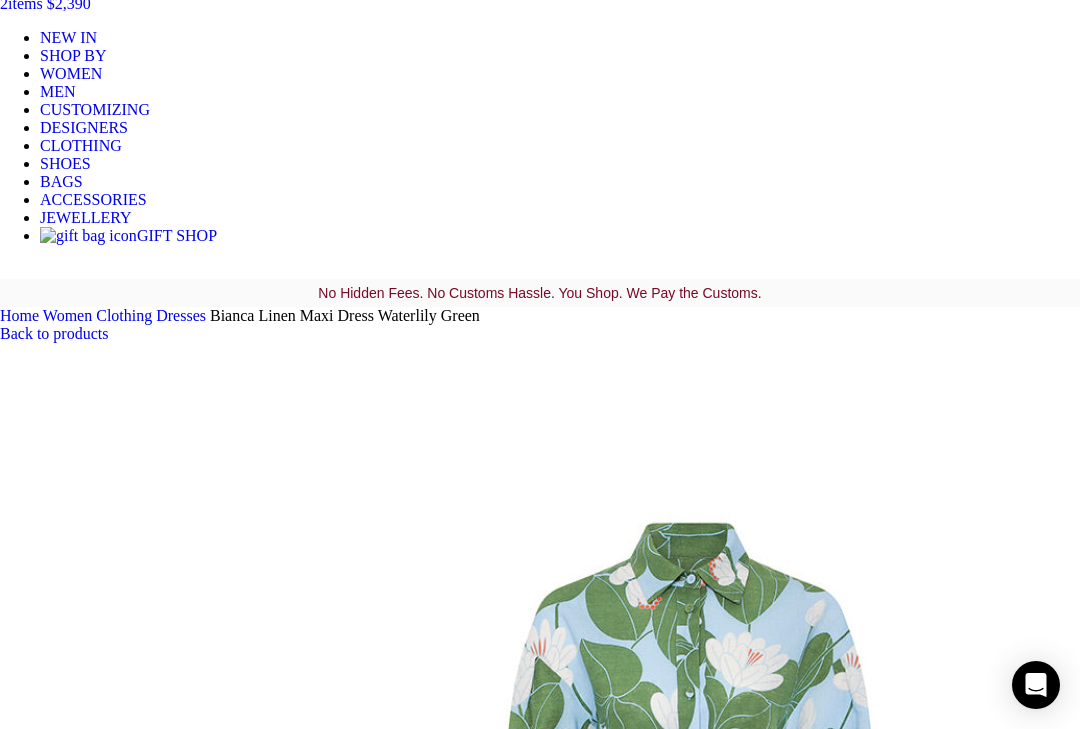 click on "Close" at bounding box center (16, 12861) 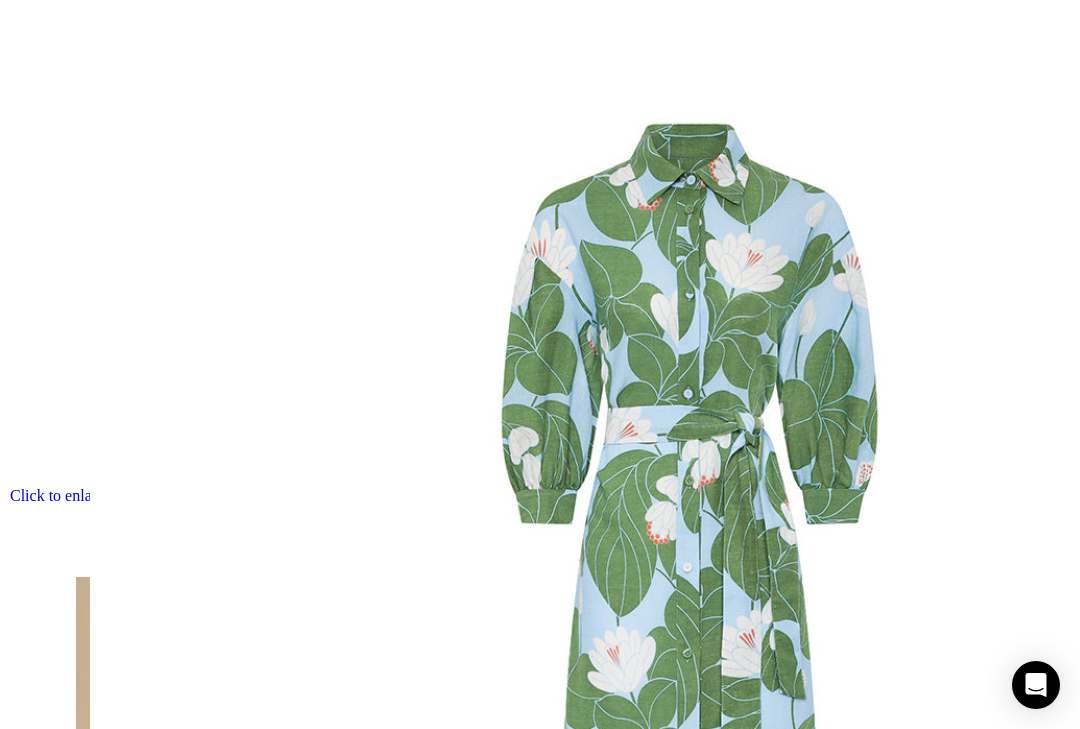 scroll, scrollTop: 716, scrollLeft: 0, axis: vertical 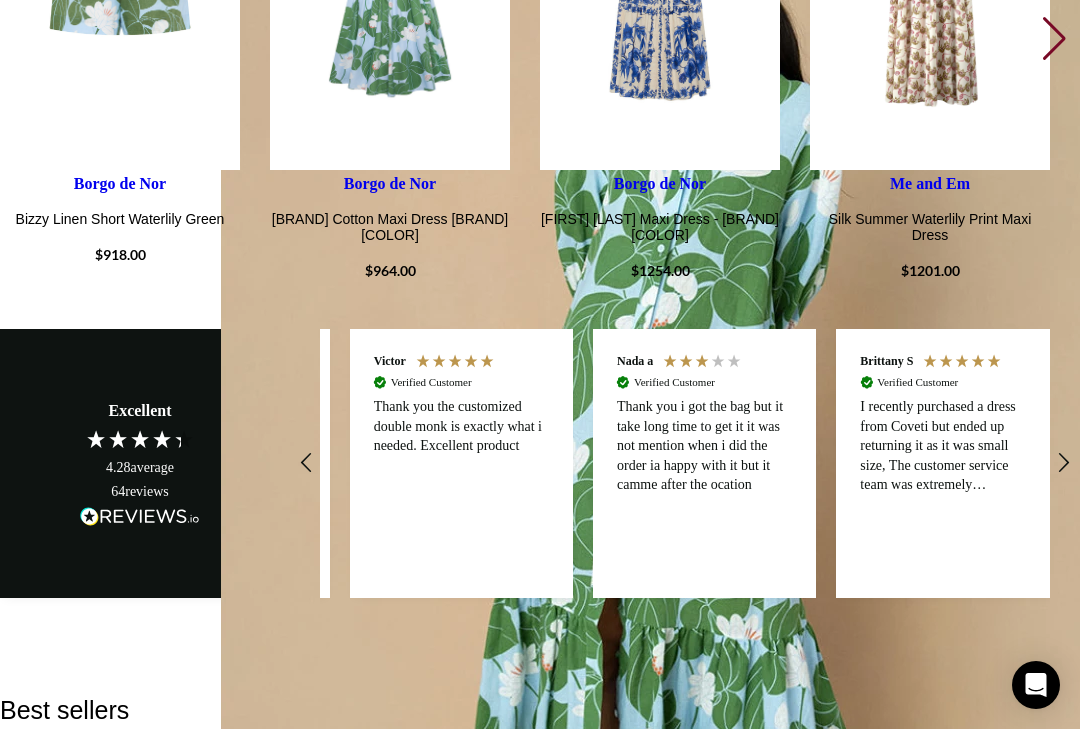 click on "Returns and Refunds" at bounding box center [107, 2957] 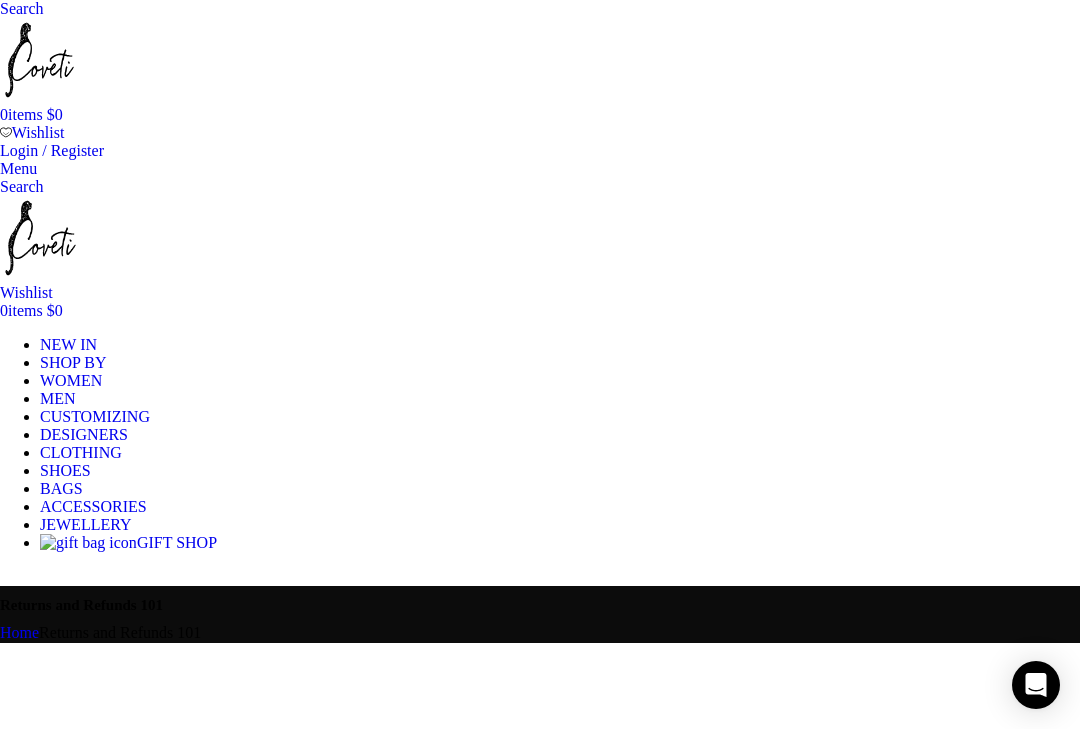 scroll, scrollTop: 0, scrollLeft: 0, axis: both 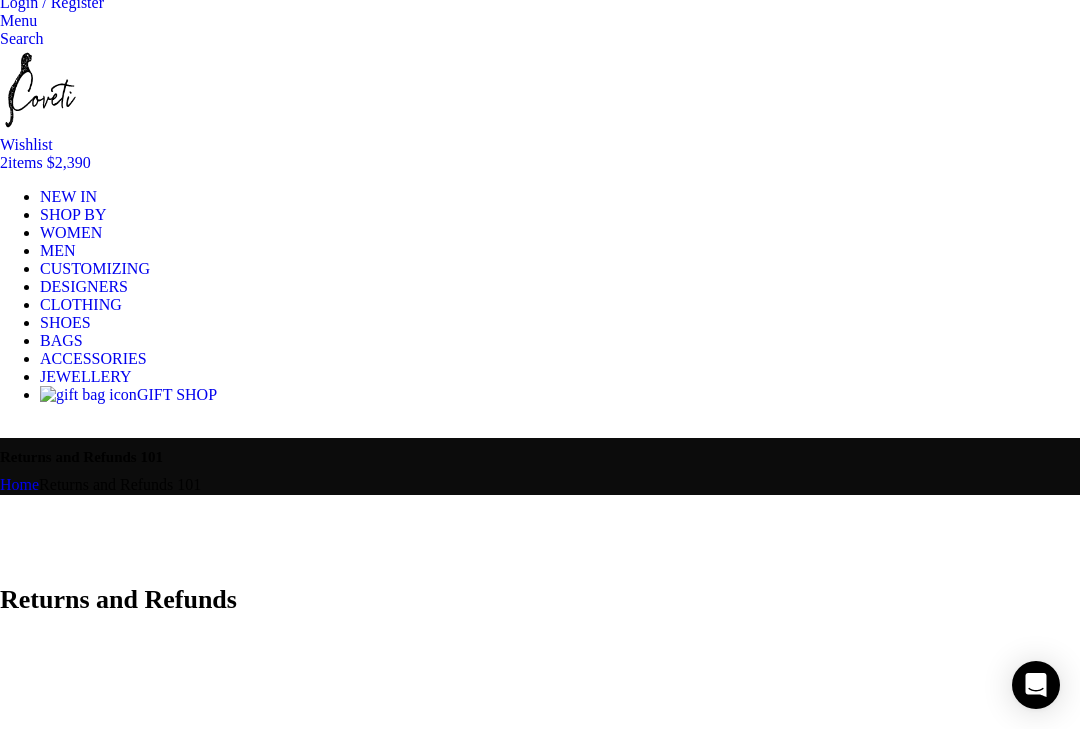 click on "What is the return policy?" at bounding box center [540, 768] 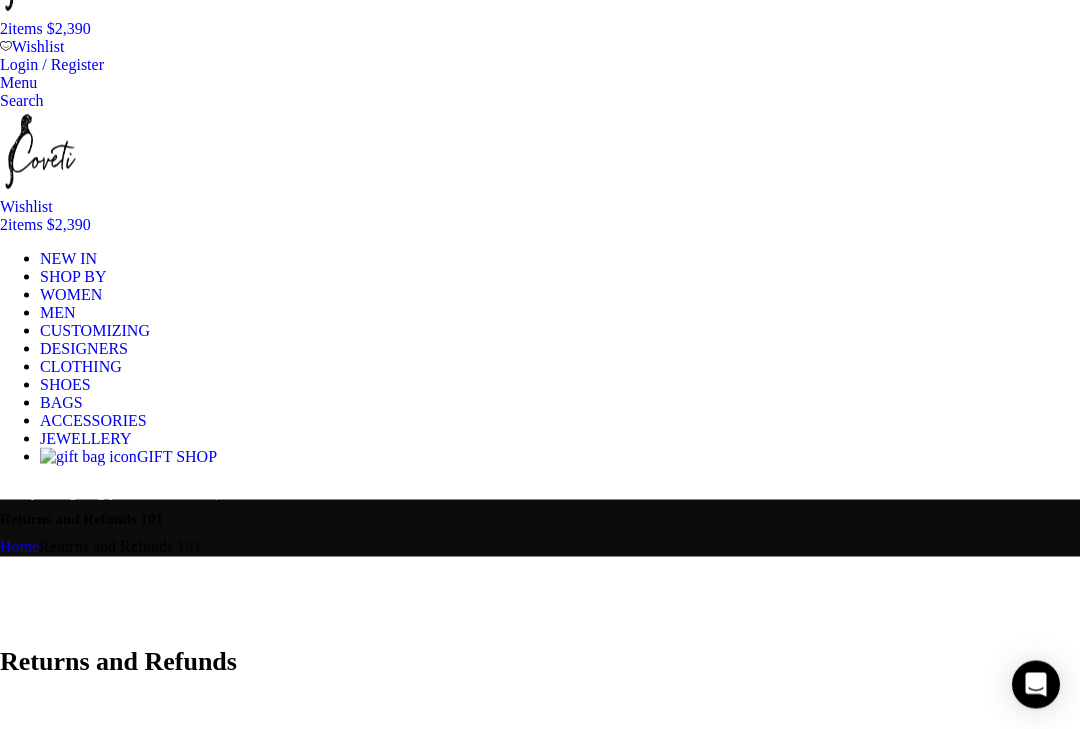 scroll, scrollTop: 0, scrollLeft: 0, axis: both 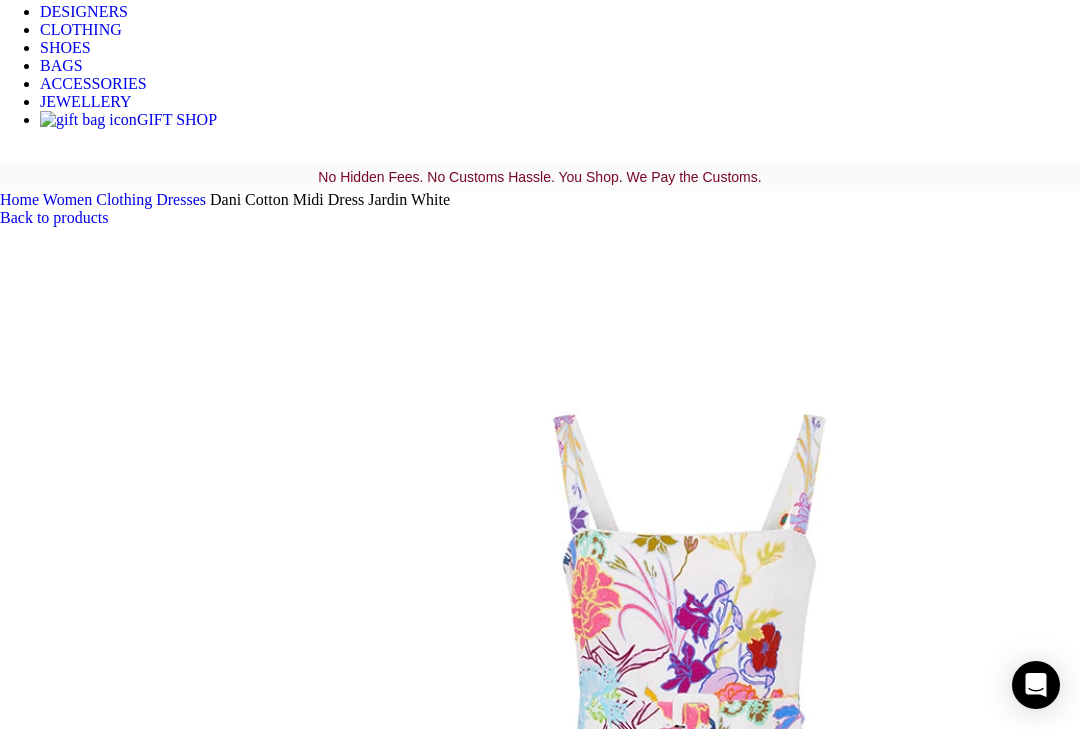 click at bounding box center (310, 1231) 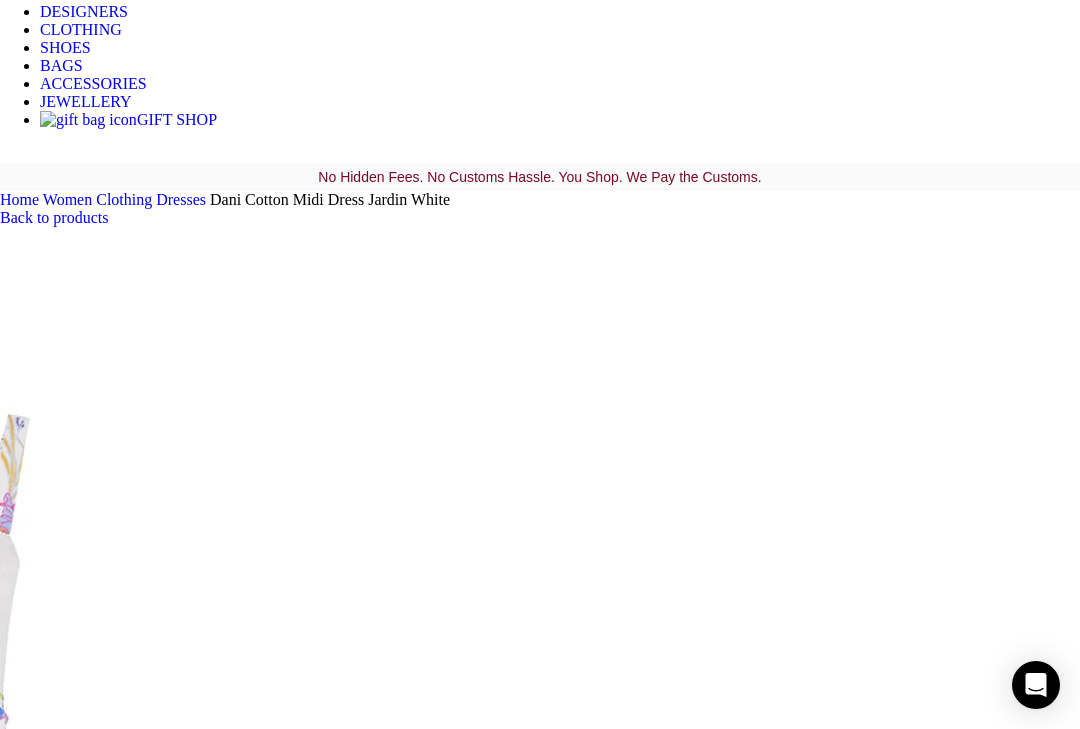 scroll, scrollTop: 0, scrollLeft: 467, axis: horizontal 